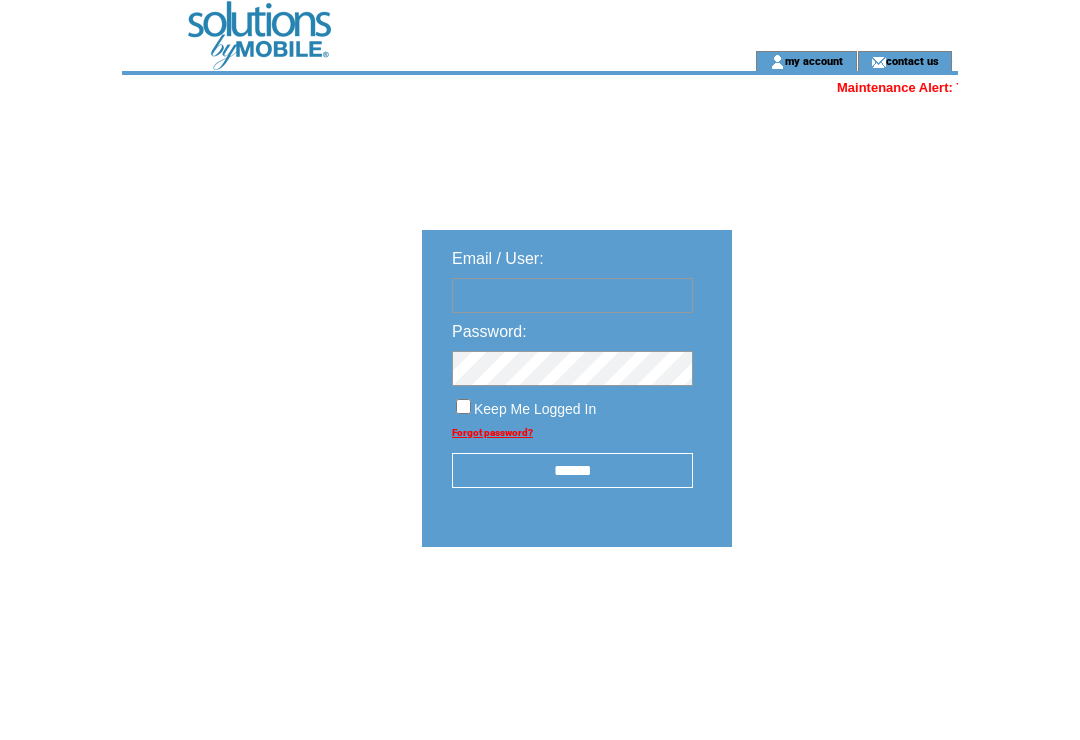 scroll, scrollTop: 0, scrollLeft: 0, axis: both 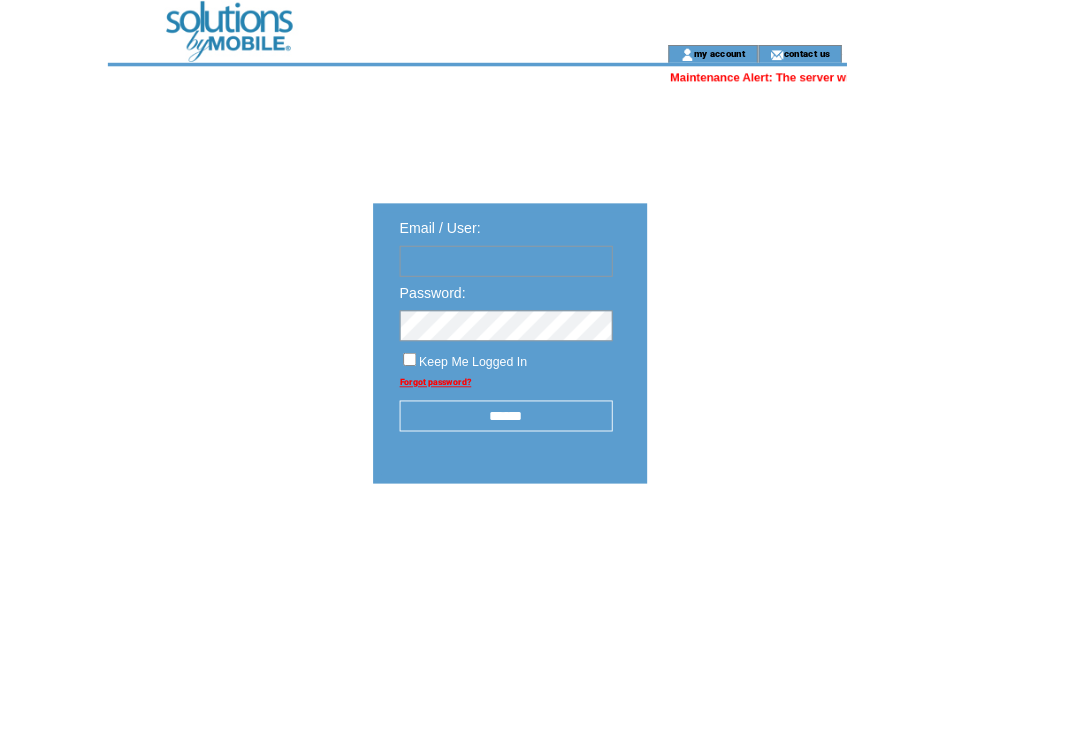type on "**********" 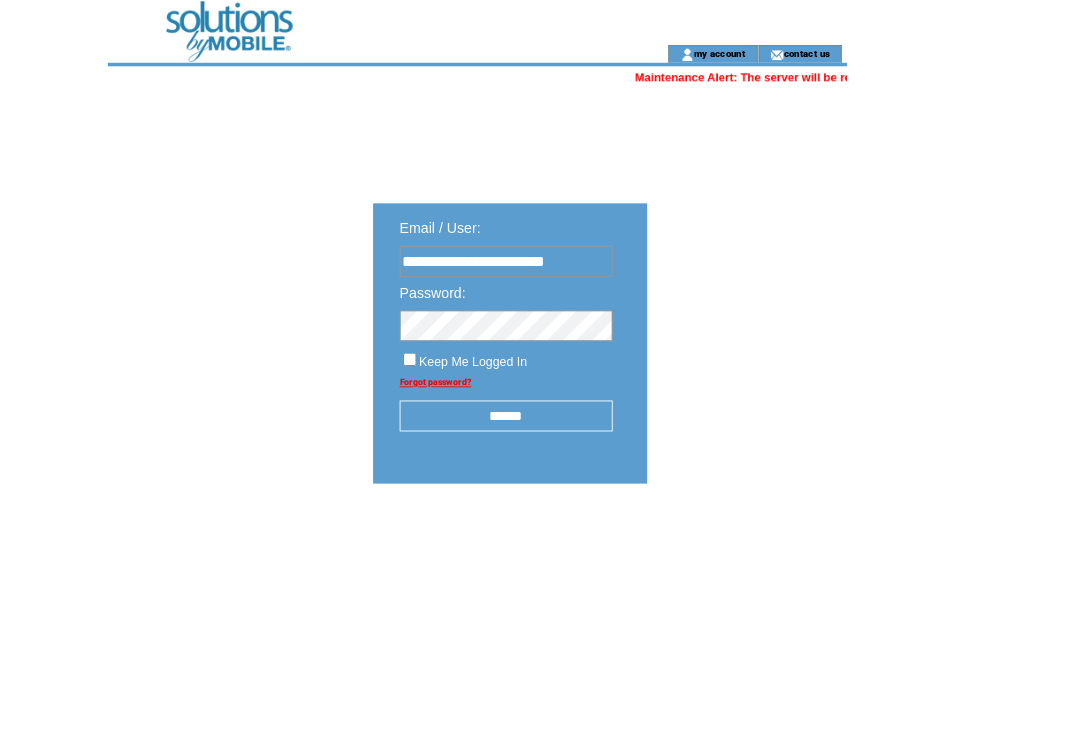 click at bounding box center [0, 0] 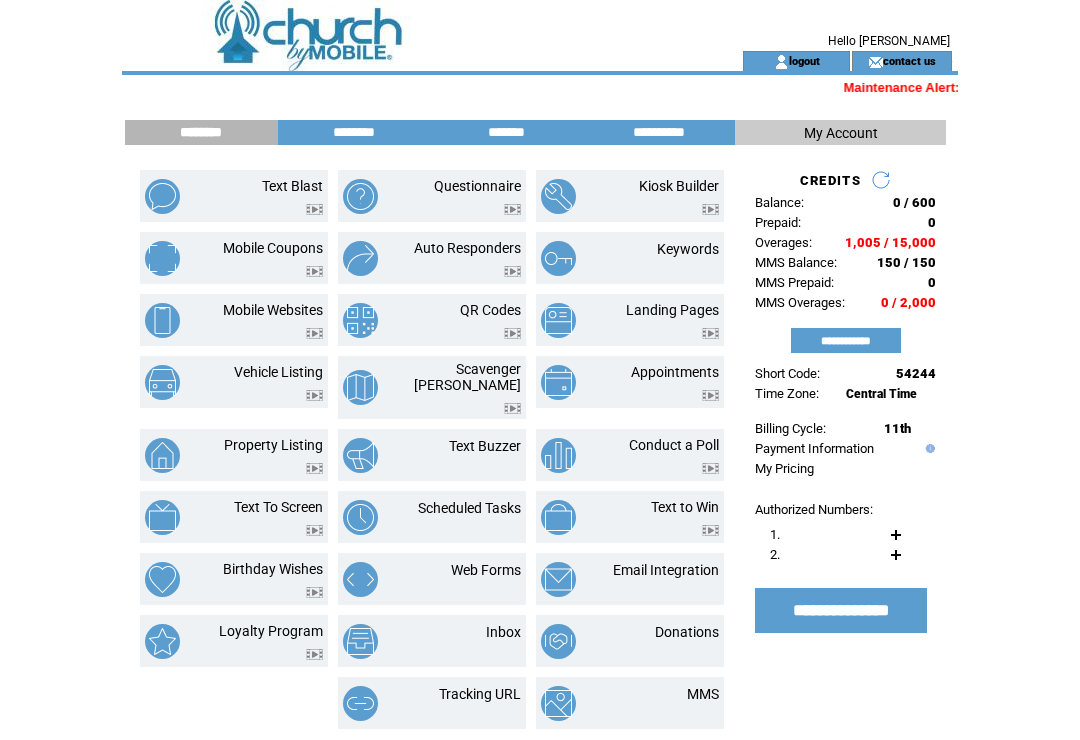 scroll, scrollTop: 0, scrollLeft: 0, axis: both 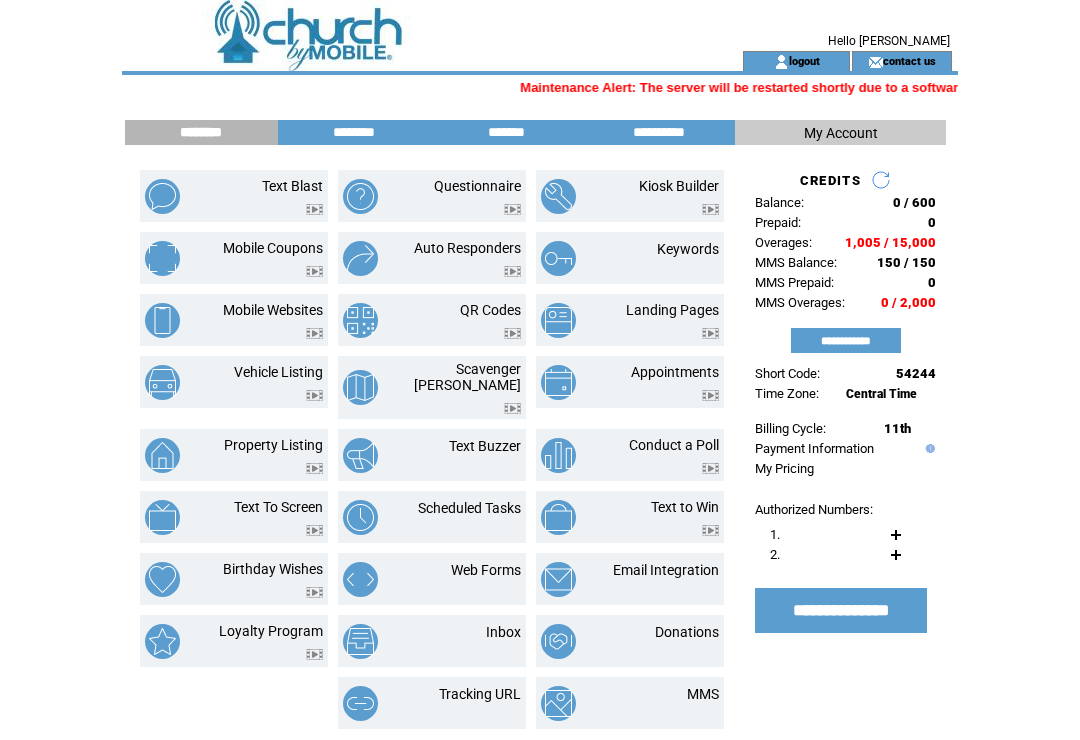 click on "Text Blast" at bounding box center [292, 186] 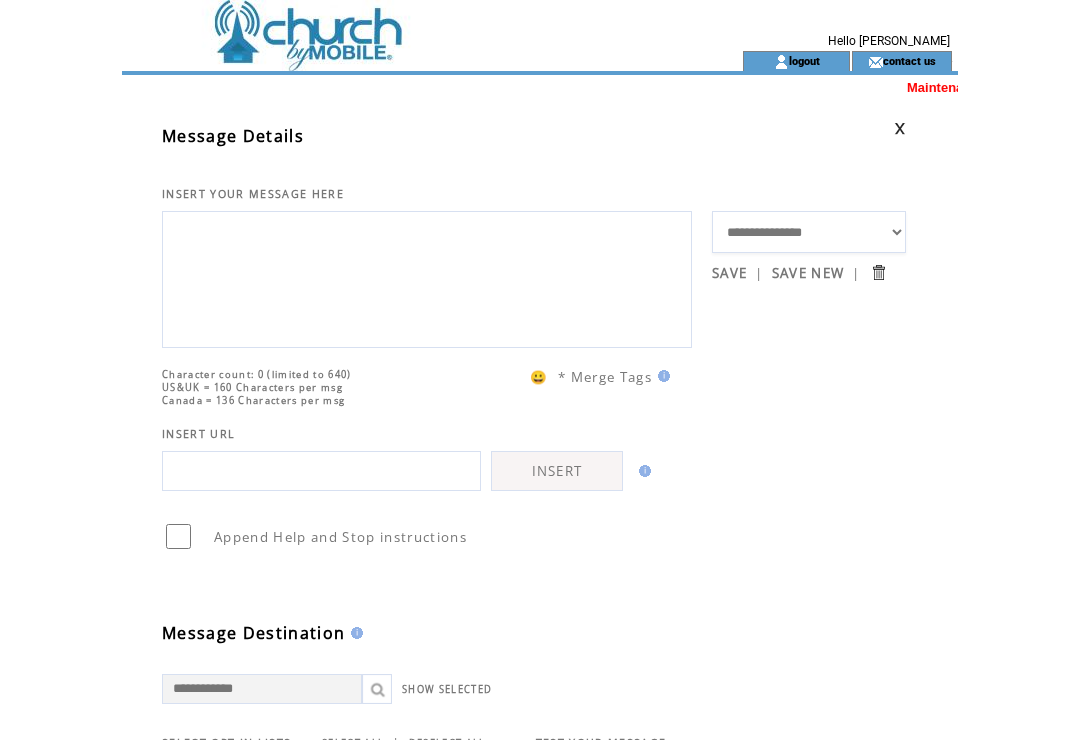 scroll, scrollTop: 0, scrollLeft: 0, axis: both 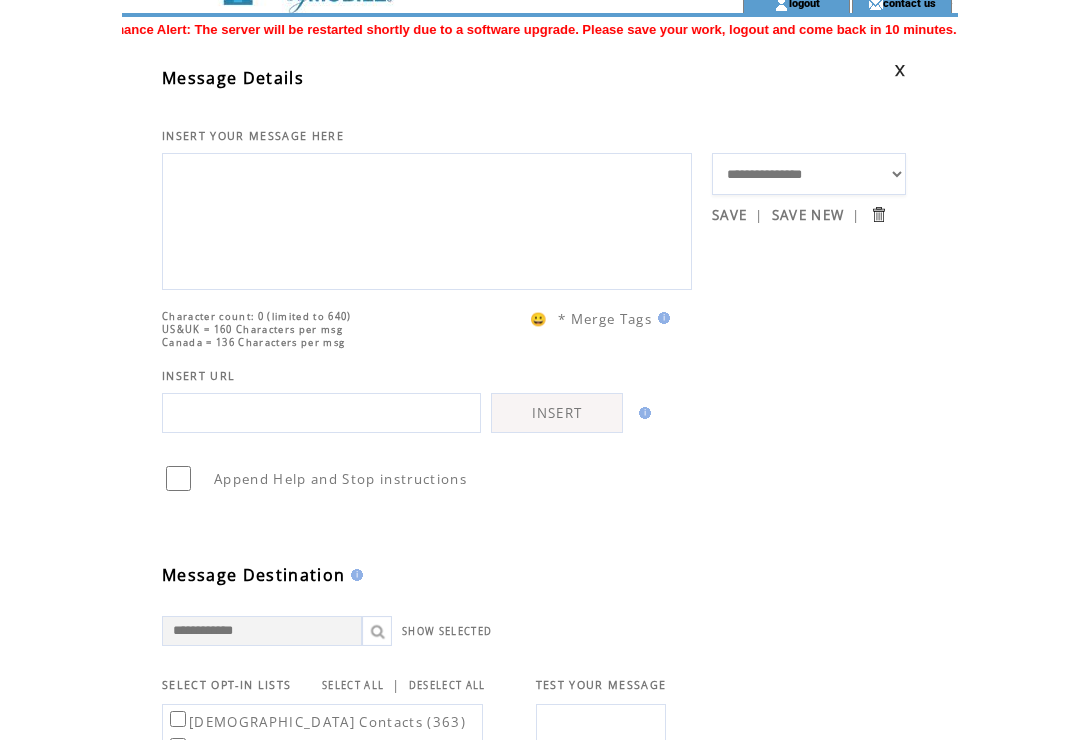 click at bounding box center (427, 220) 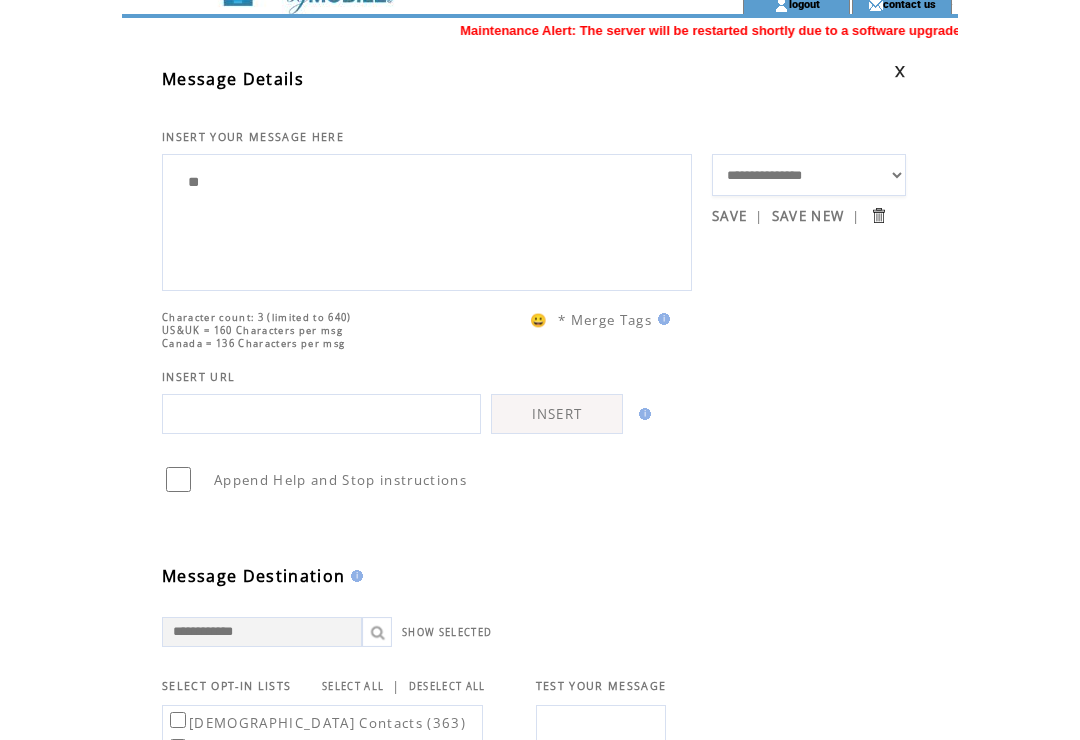 type on "*" 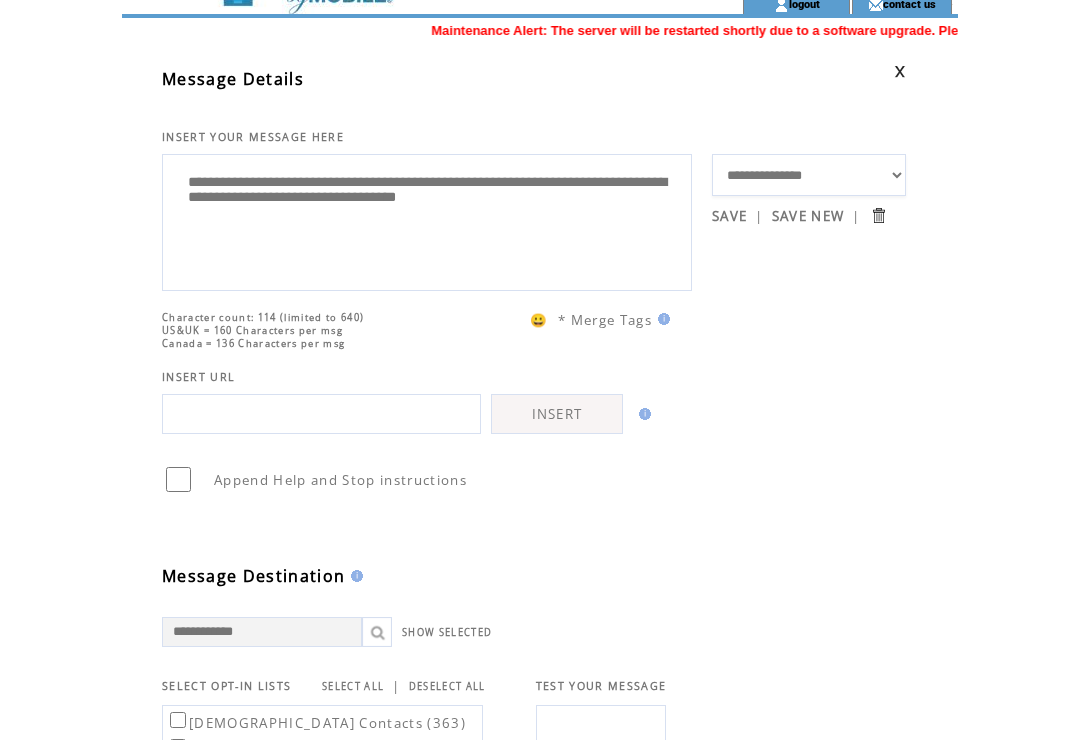 scroll, scrollTop: 0, scrollLeft: 0, axis: both 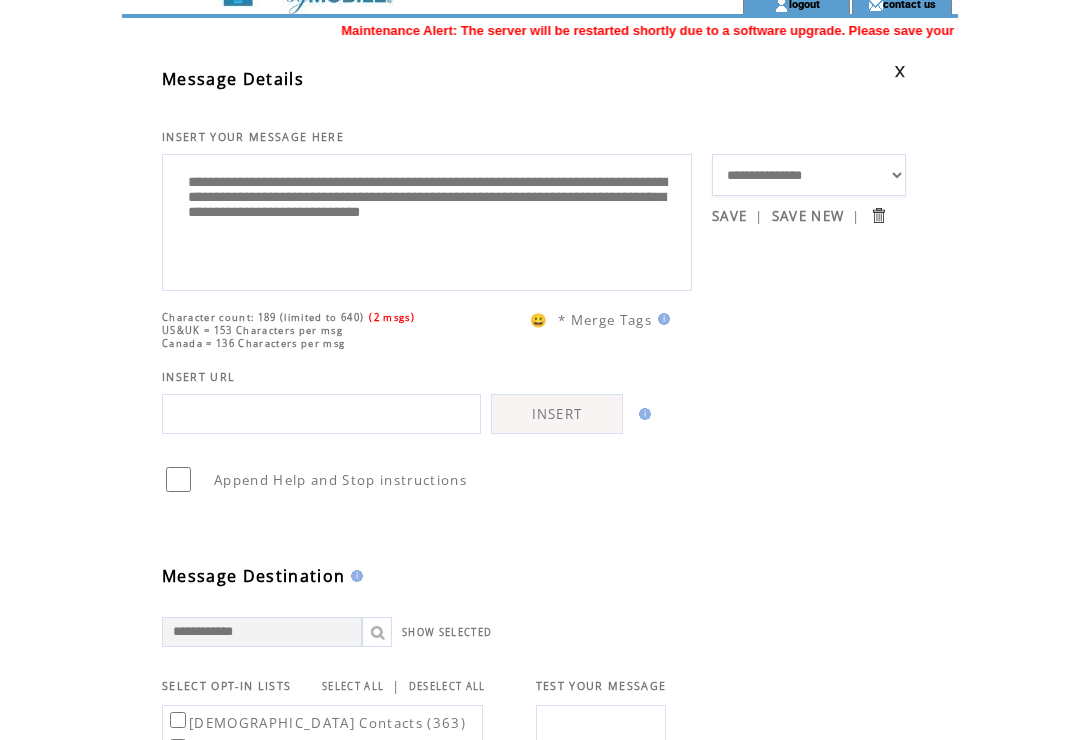 click on "**********" at bounding box center (427, 220) 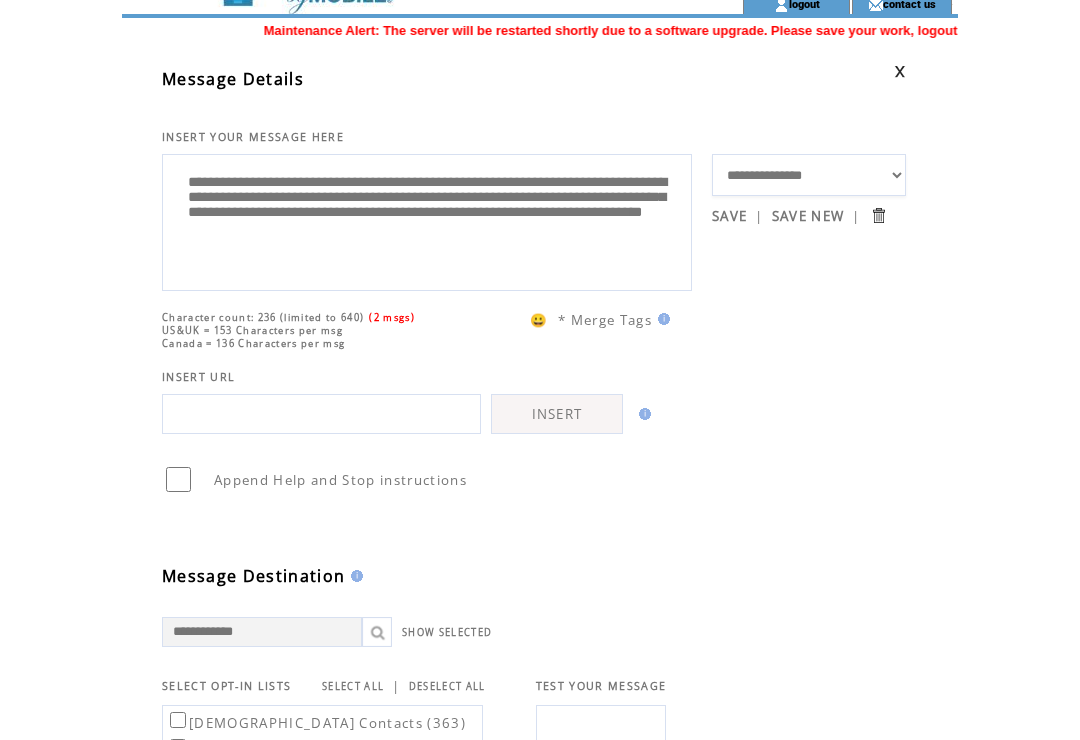 click on "**********" at bounding box center [427, 220] 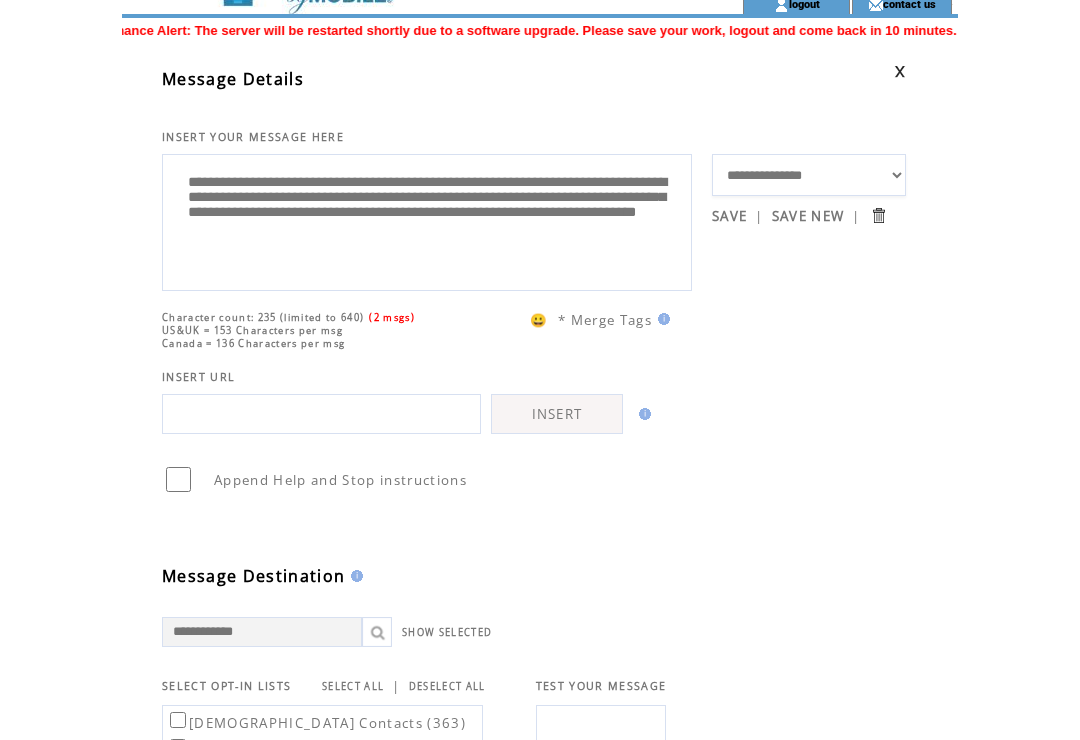 click on "**********" at bounding box center (427, 220) 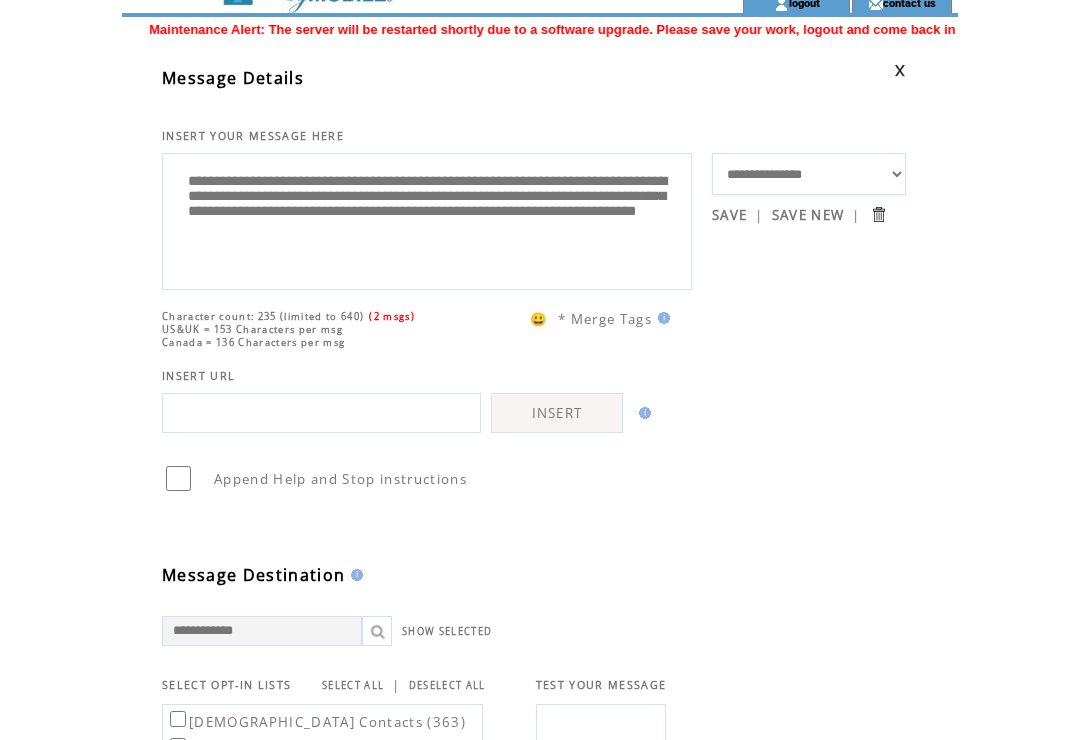 scroll, scrollTop: 0, scrollLeft: -369, axis: horizontal 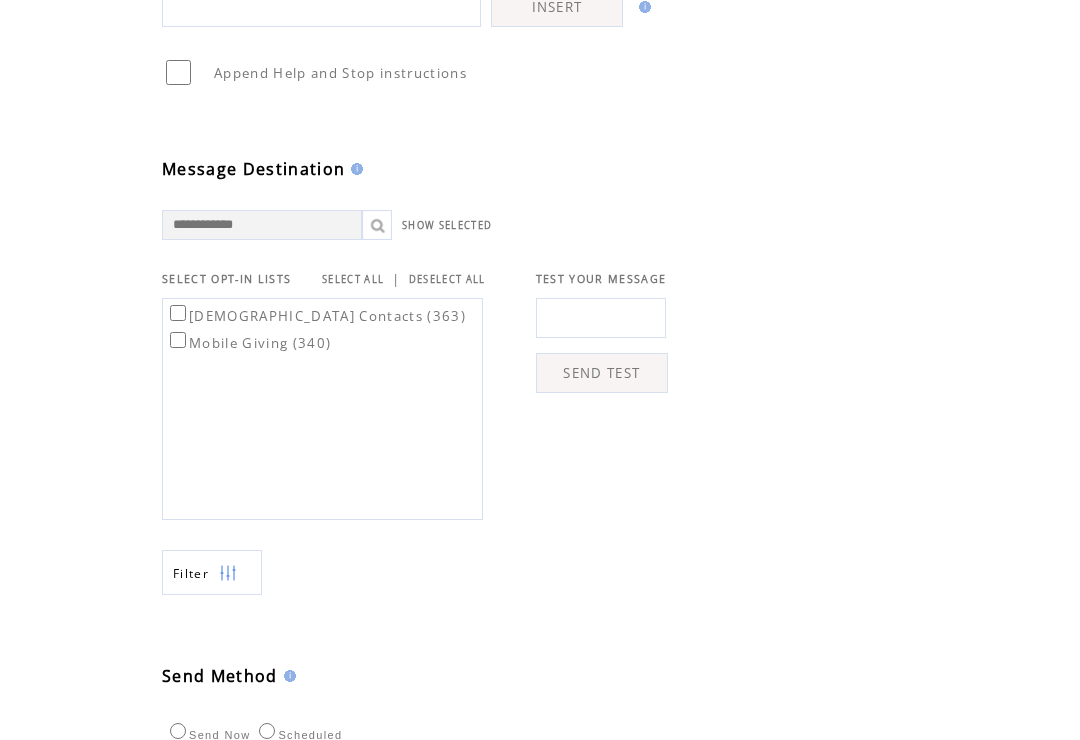 type on "**********" 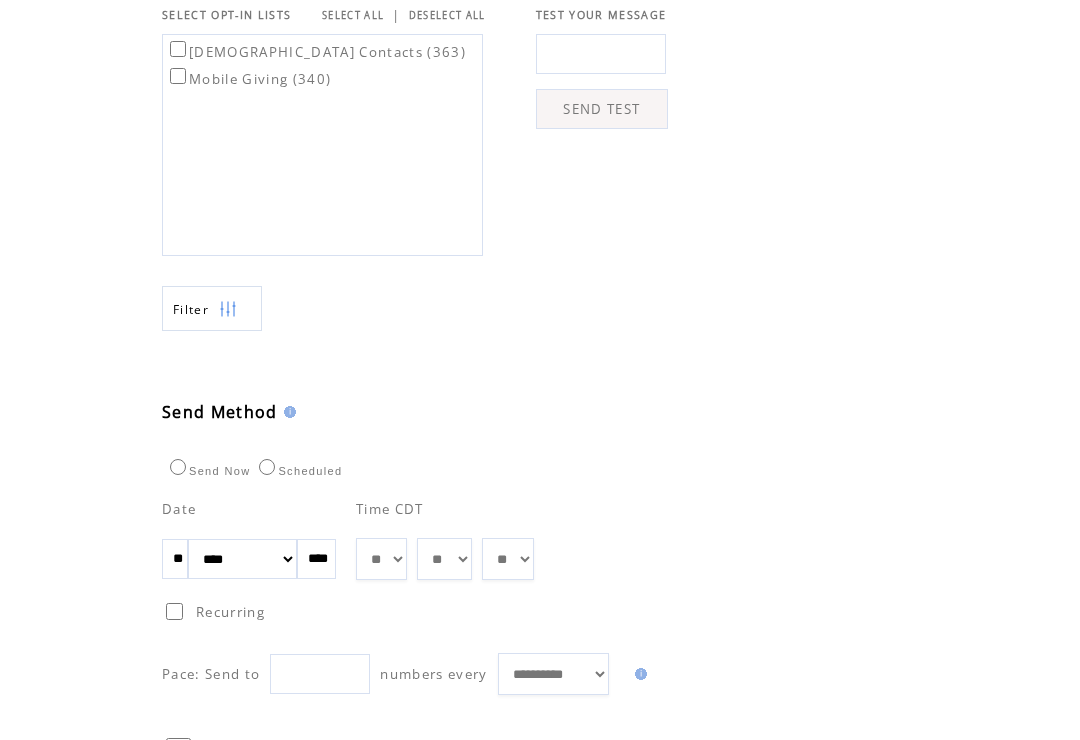click on "** 	 ** 	 ** 	 ** 	 ** 	 ** 	 ** 	 ** 	 ** 	 ** 	 ** 	 ** 	 **" at bounding box center [381, 559] 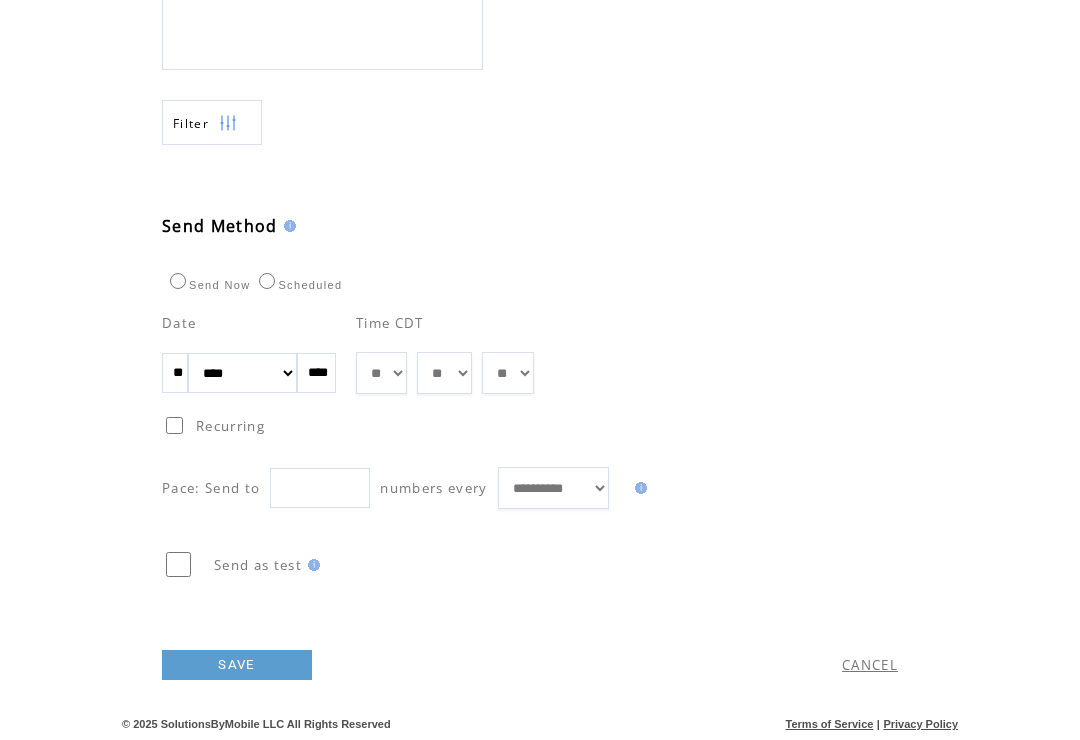 scroll, scrollTop: 0, scrollLeft: 261, axis: horizontal 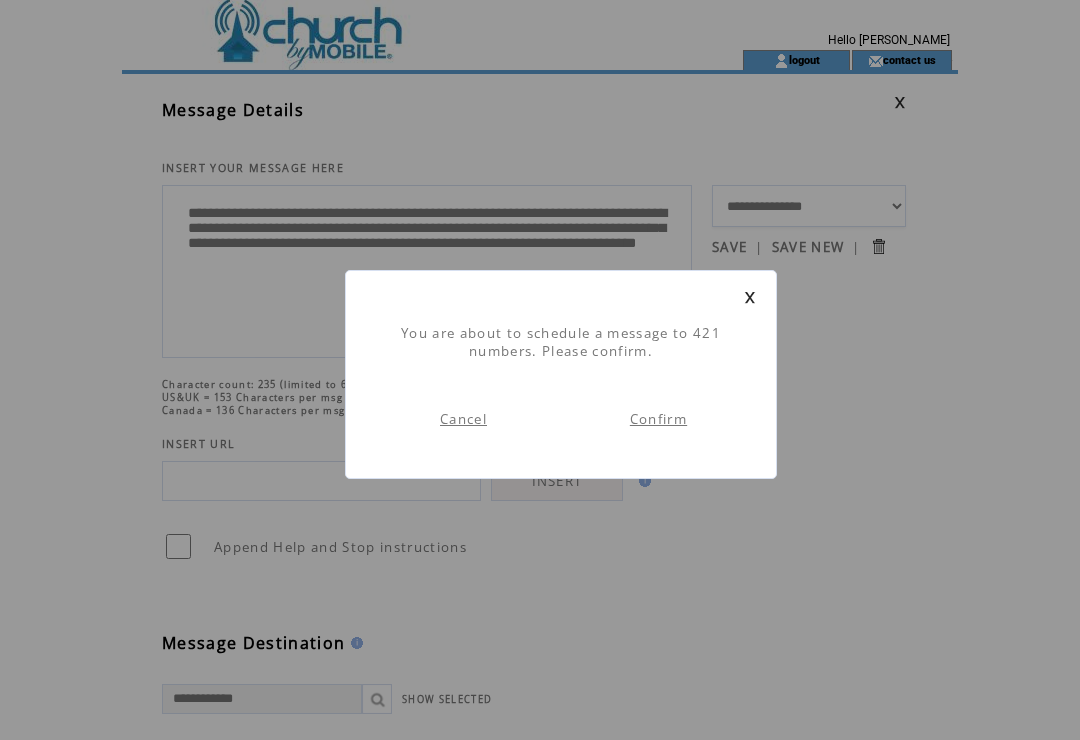 click on "Confirm" at bounding box center [658, 419] 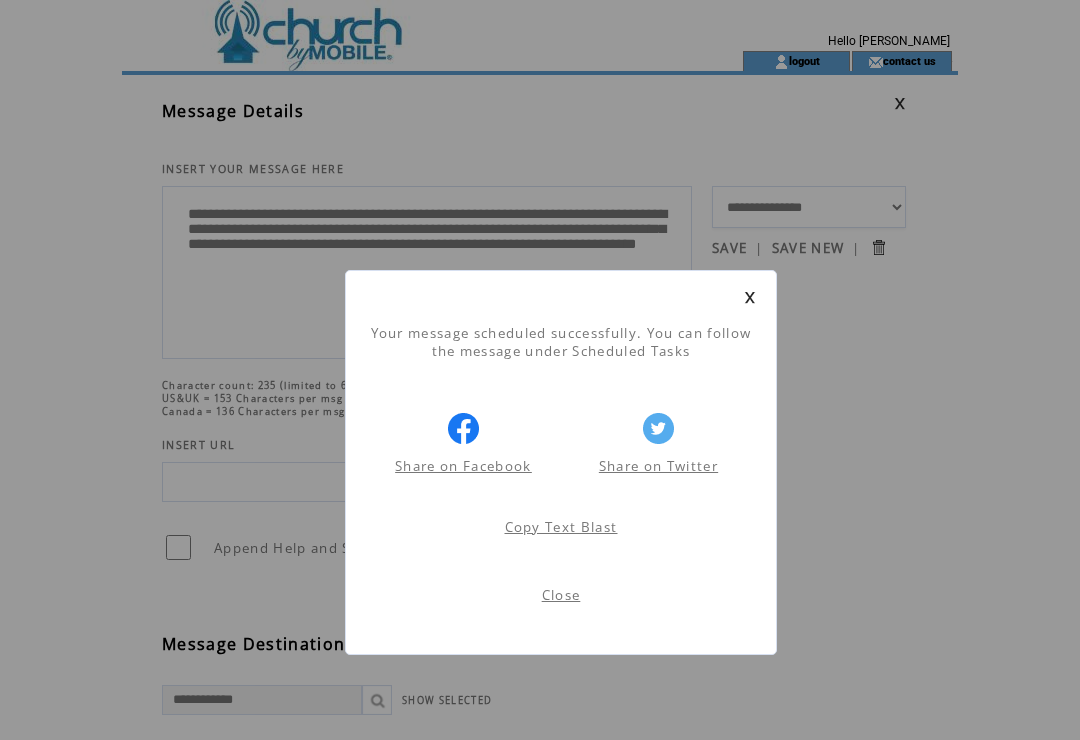 scroll, scrollTop: 1, scrollLeft: 0, axis: vertical 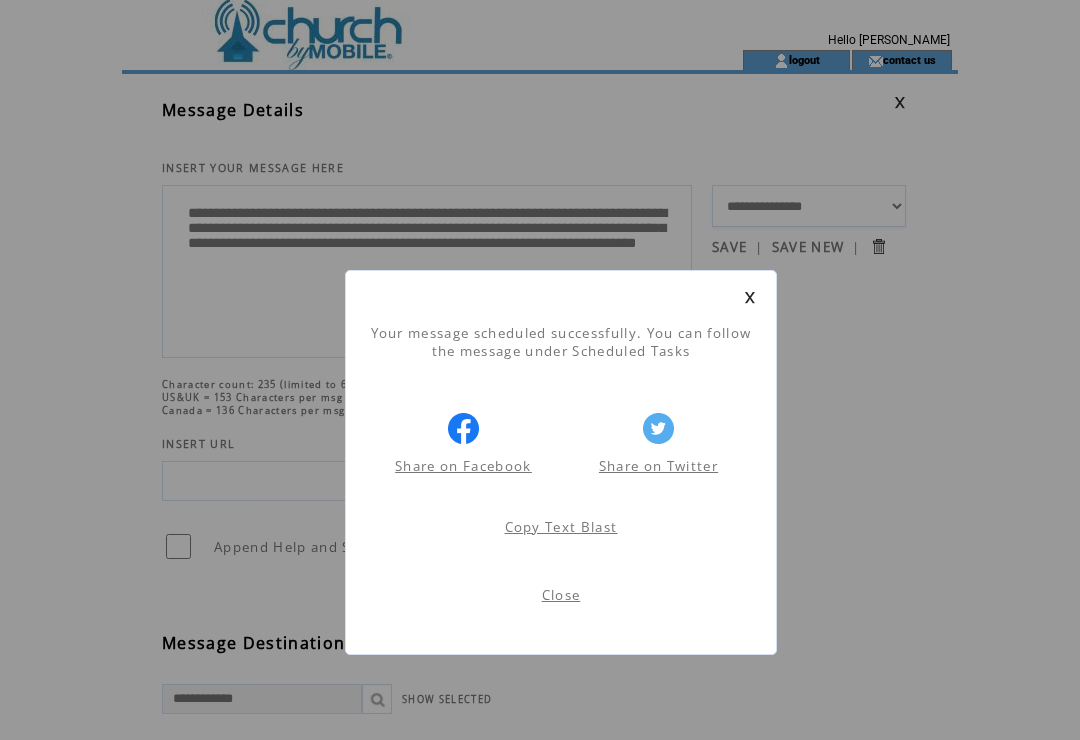 click on "Close" at bounding box center [561, 595] 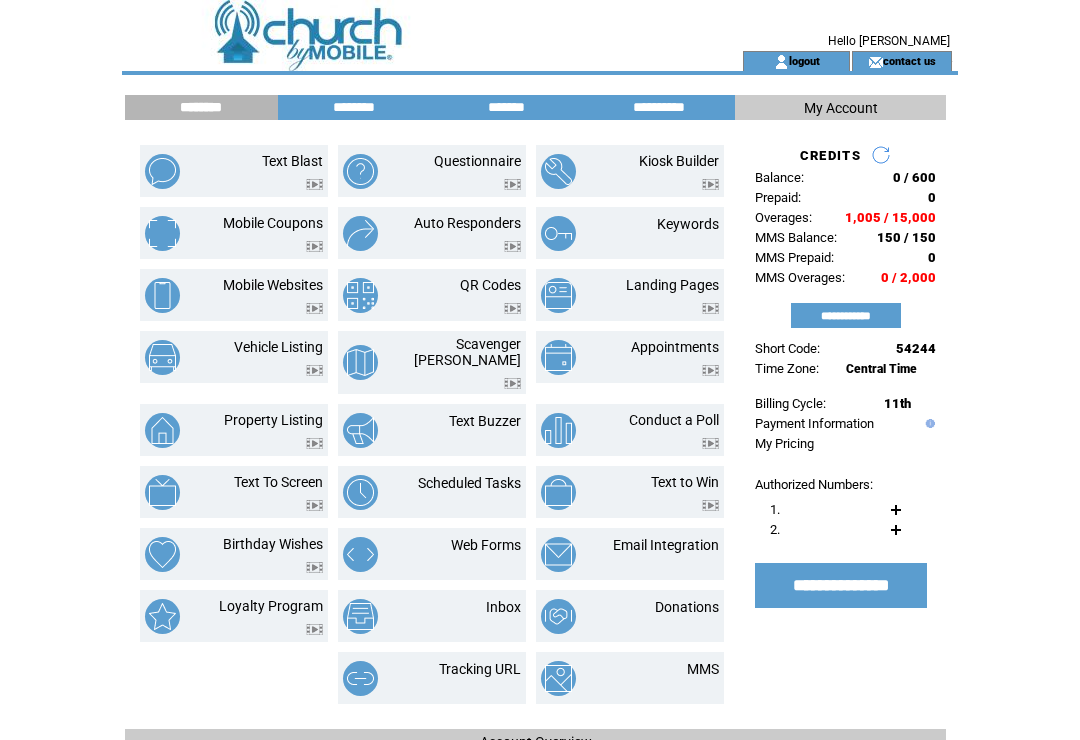scroll, scrollTop: 0, scrollLeft: 0, axis: both 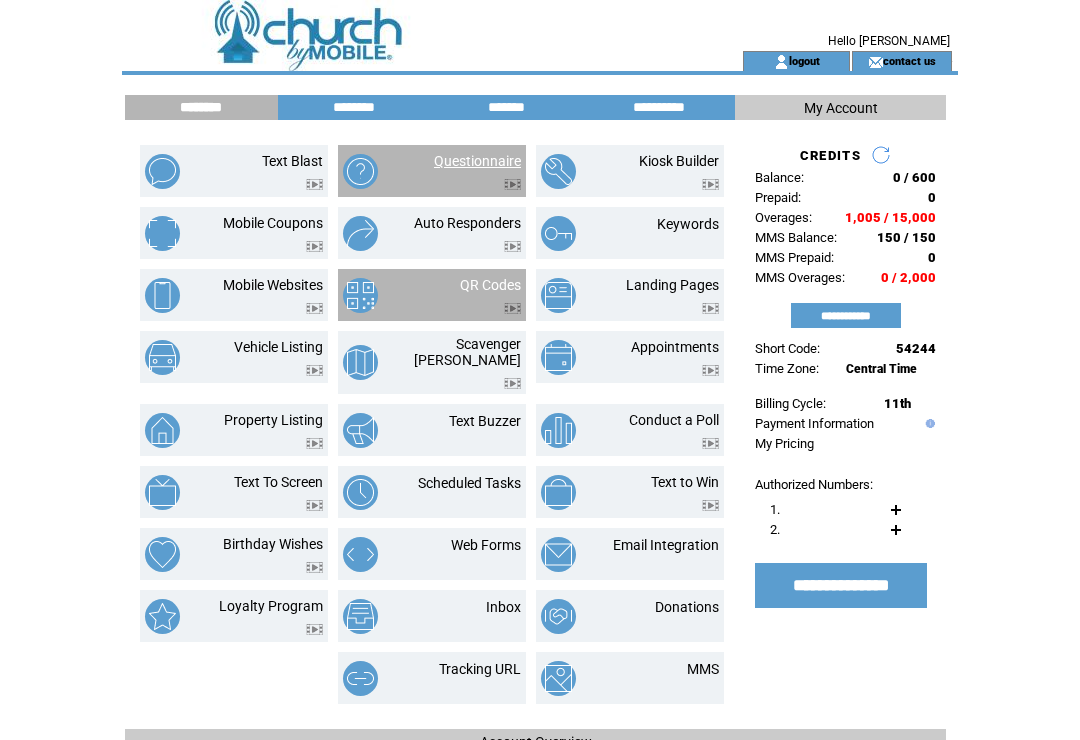 click on "Questionnaire" at bounding box center (477, 161) 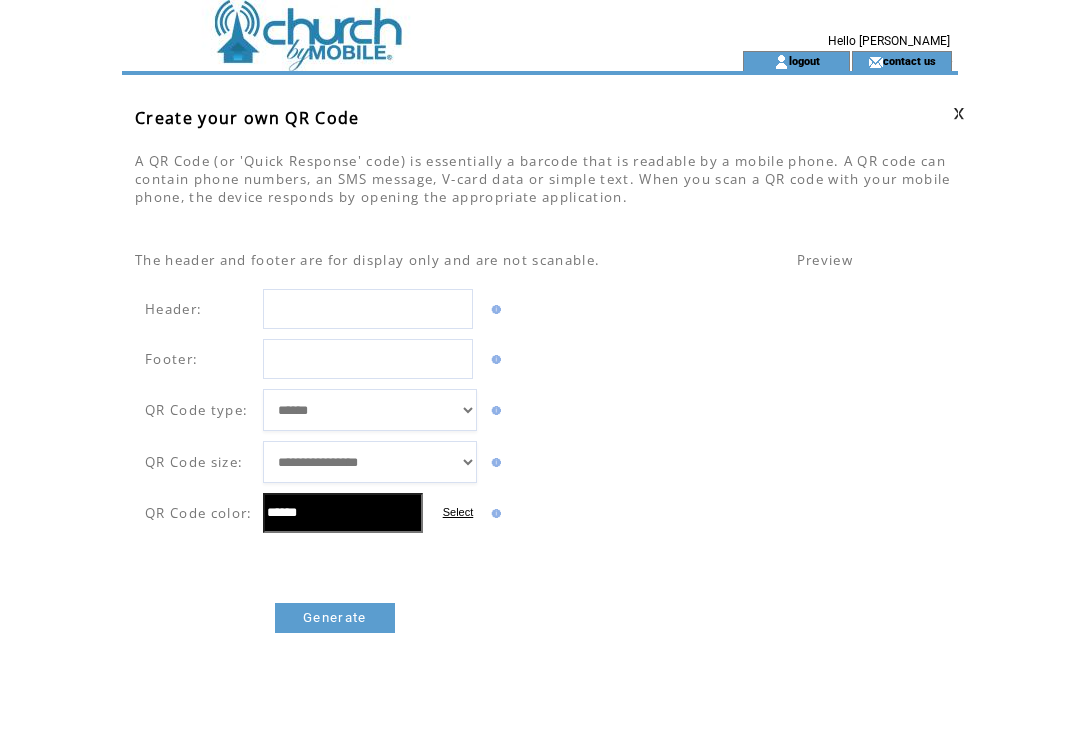 scroll, scrollTop: 0, scrollLeft: 0, axis: both 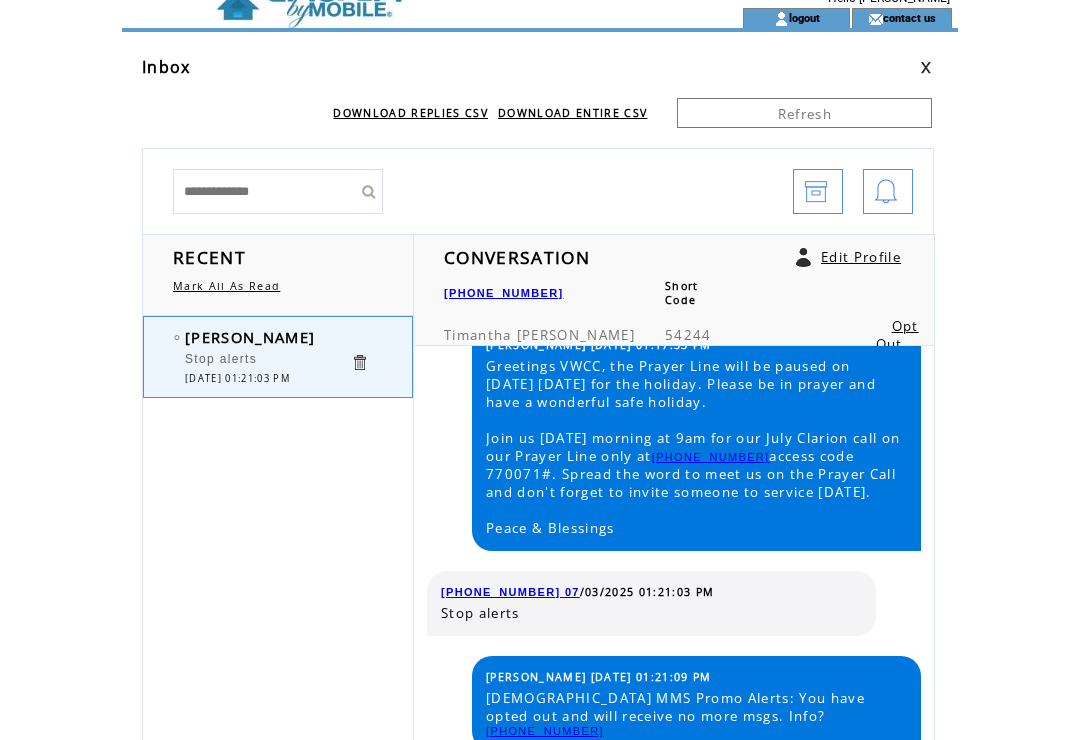click on "Opt Out" at bounding box center (897, 335) 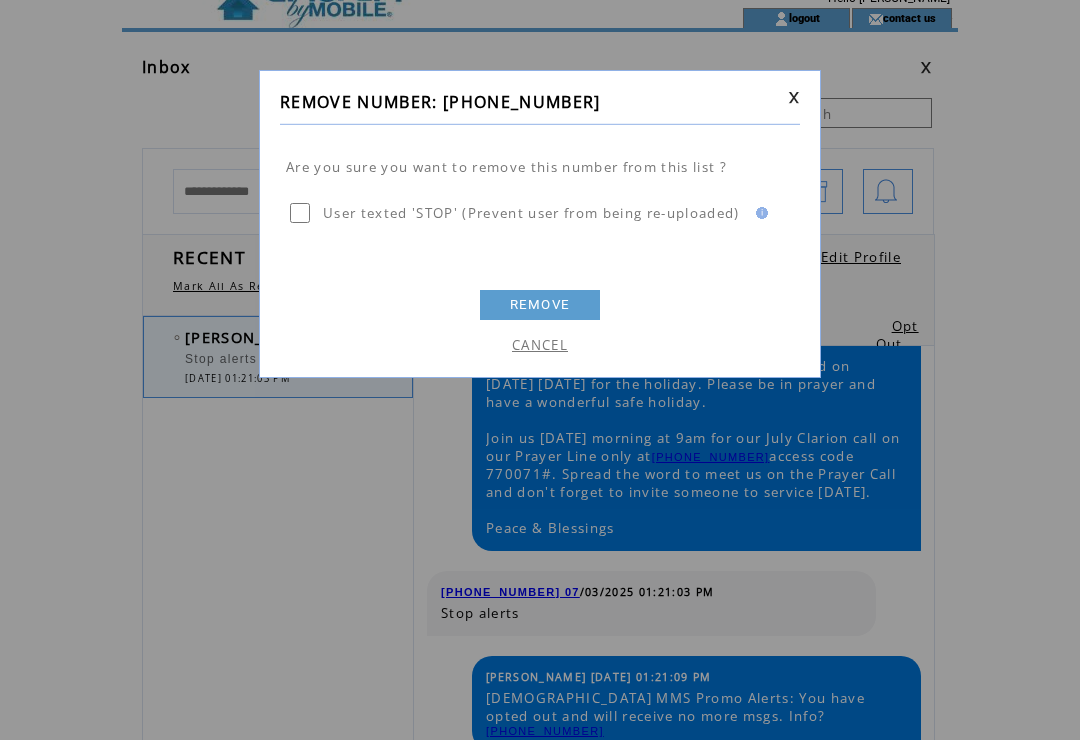 click on "REMOVE" at bounding box center (540, 305) 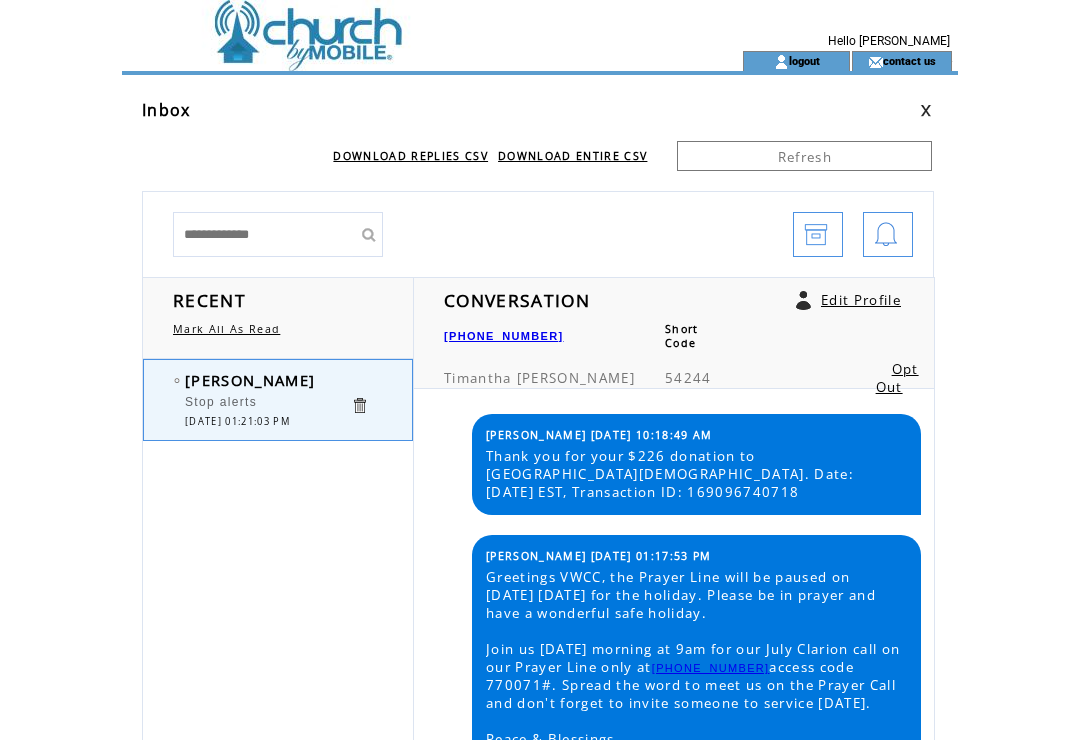 scroll, scrollTop: 0, scrollLeft: 0, axis: both 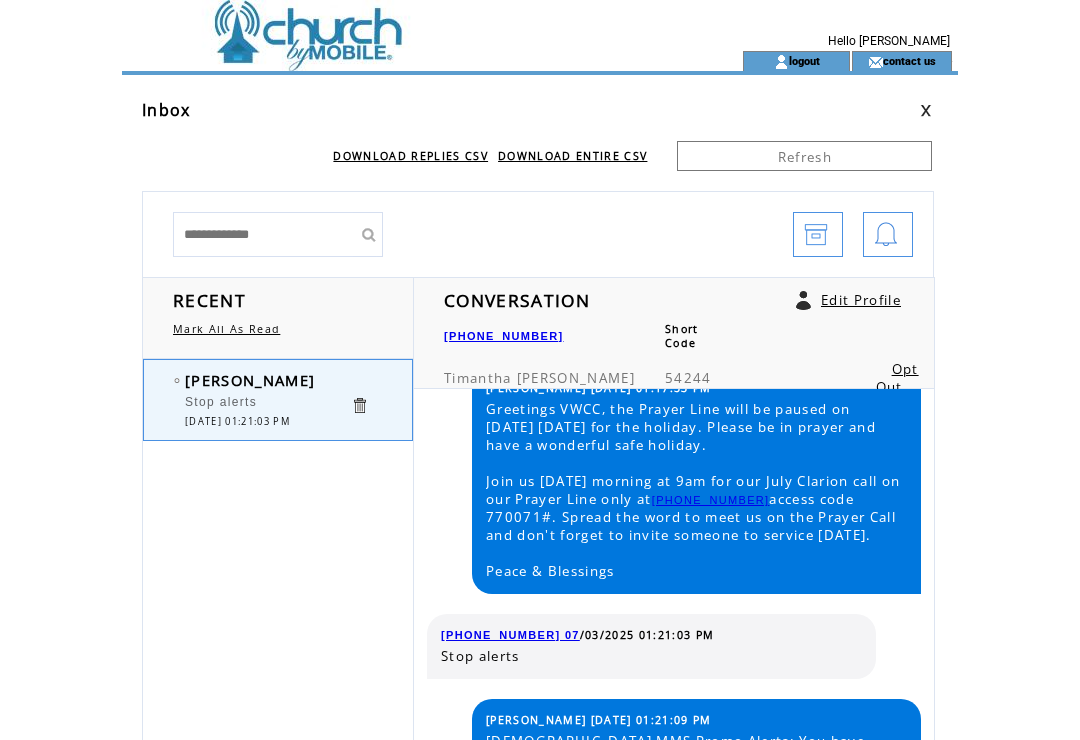click on "Opt Out" at bounding box center (897, 378) 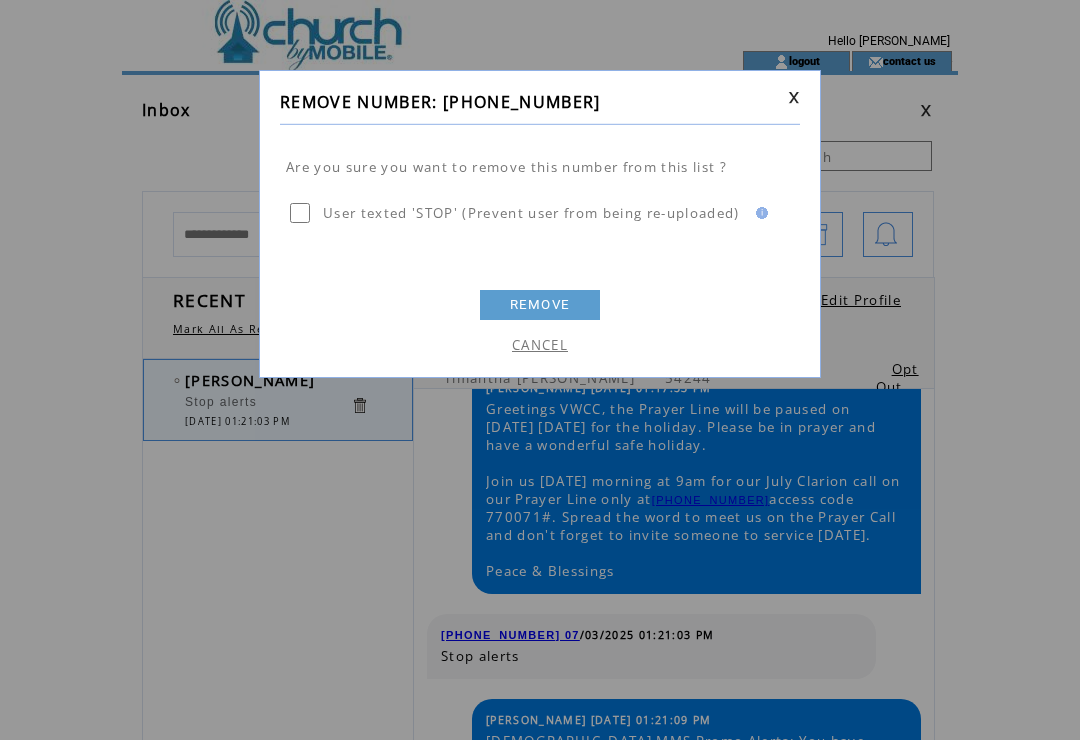 click on "REMOVE" at bounding box center (540, 305) 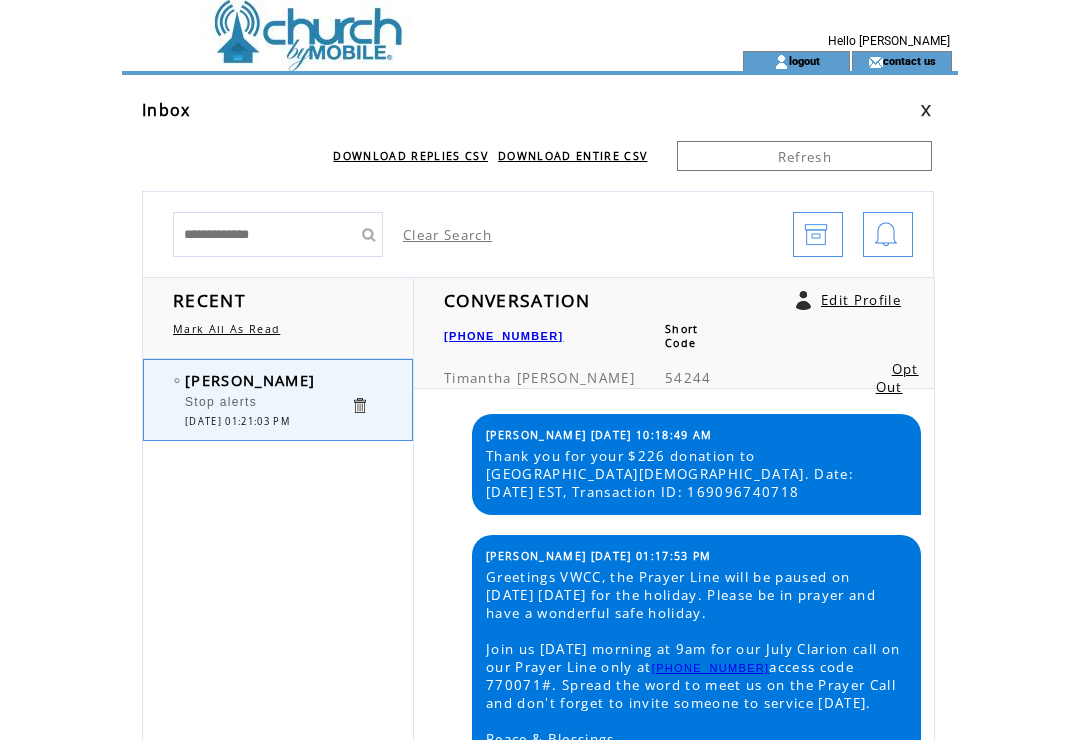 scroll, scrollTop: 0, scrollLeft: 0, axis: both 